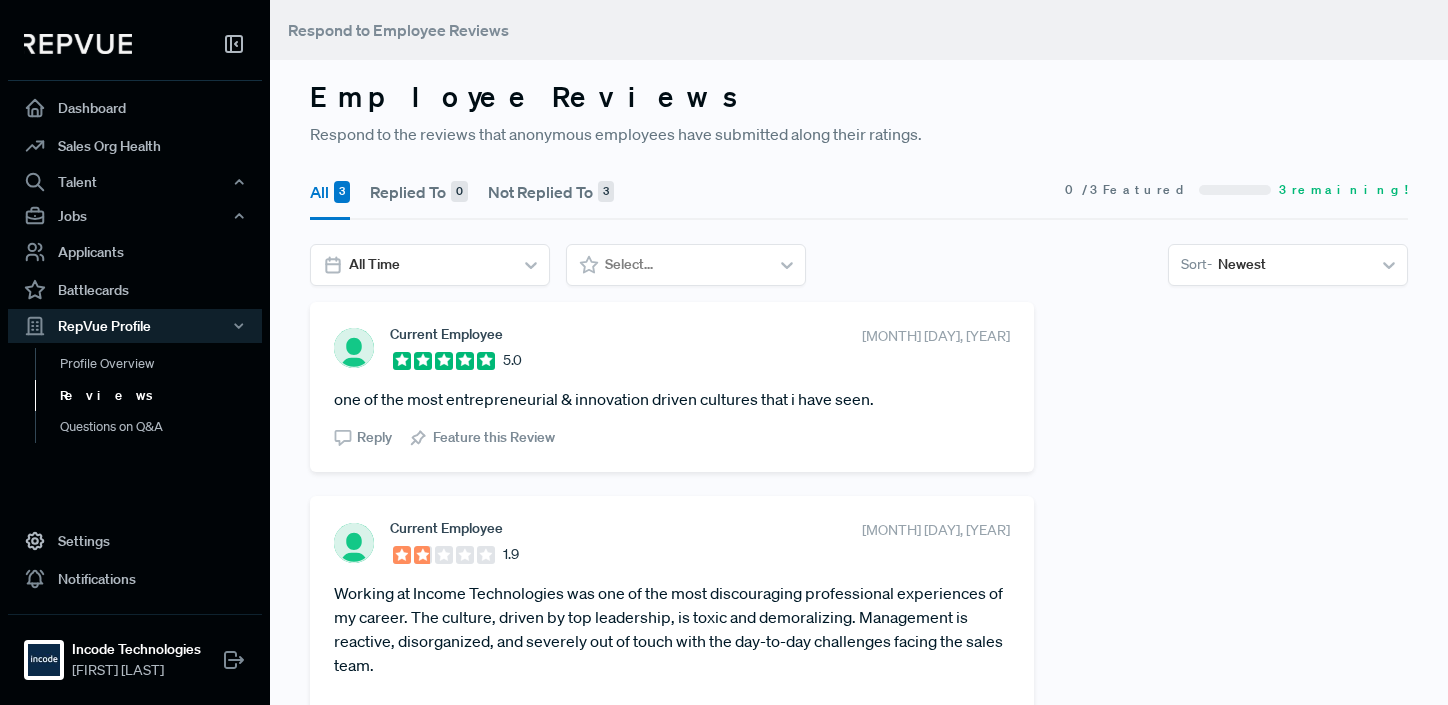 scroll, scrollTop: 0, scrollLeft: 0, axis: both 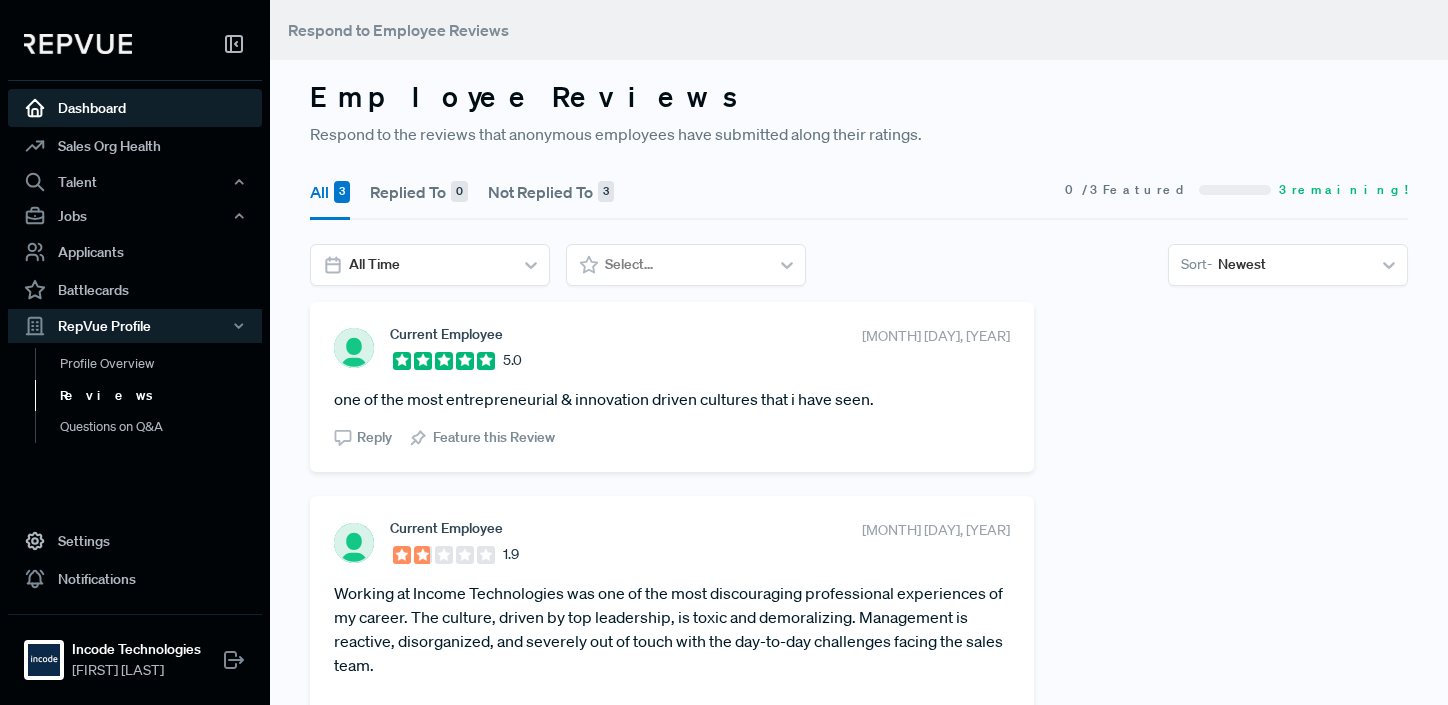 click on "Dashboard" at bounding box center (135, 108) 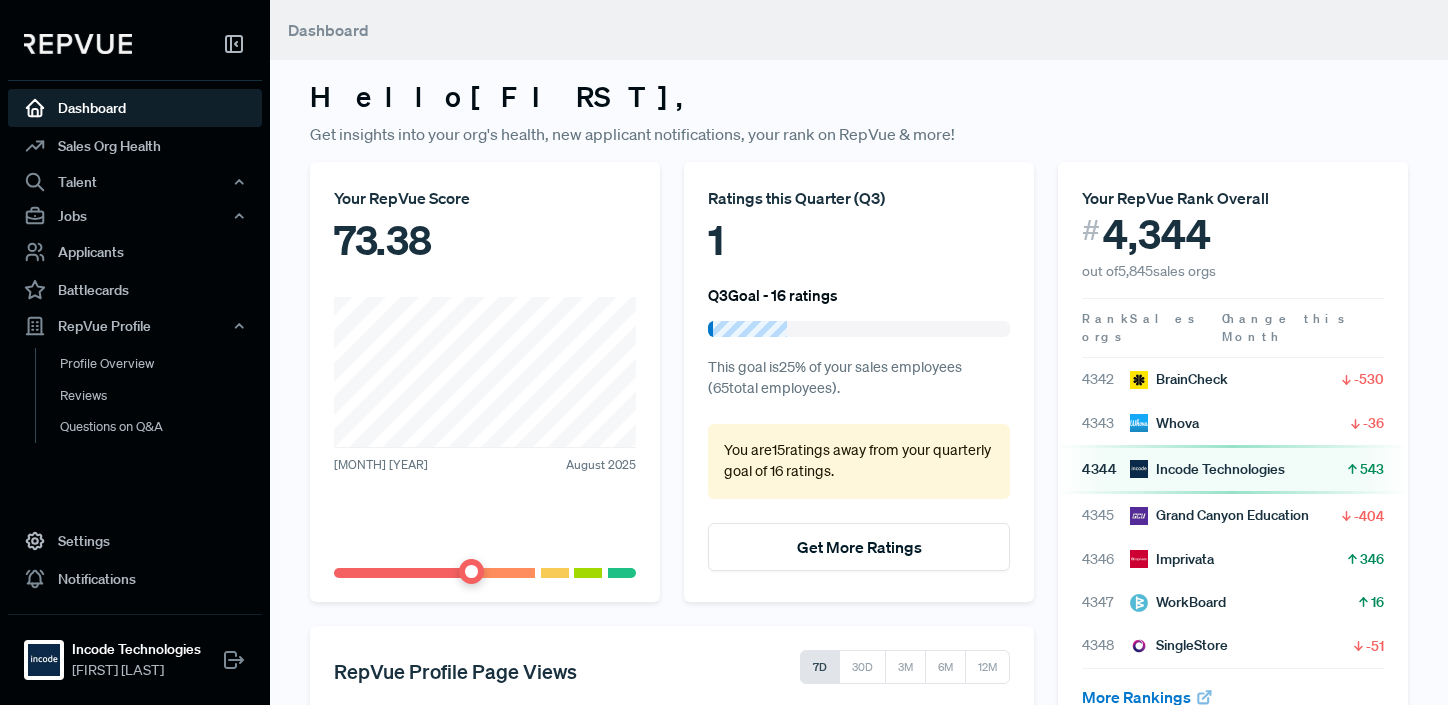 click on "Dashboard" at bounding box center [859, 30] 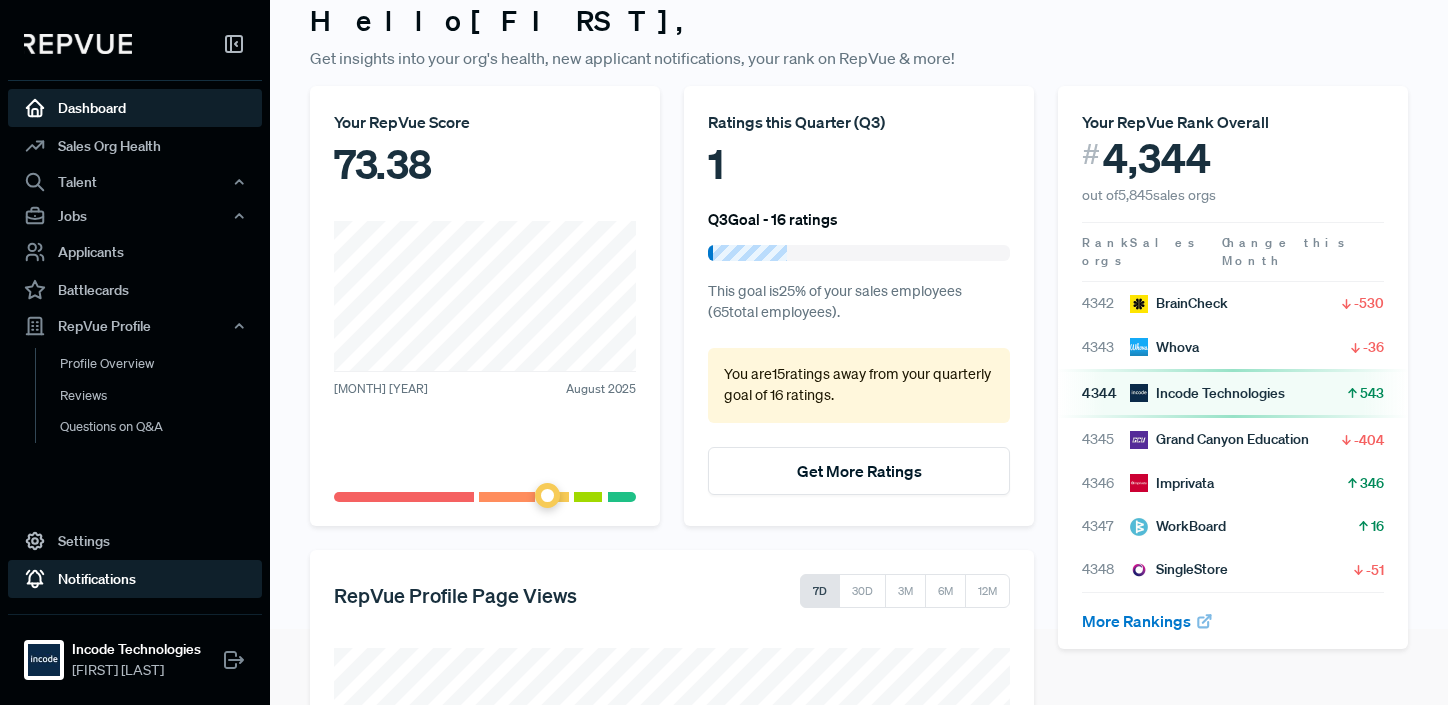 scroll, scrollTop: 0, scrollLeft: 0, axis: both 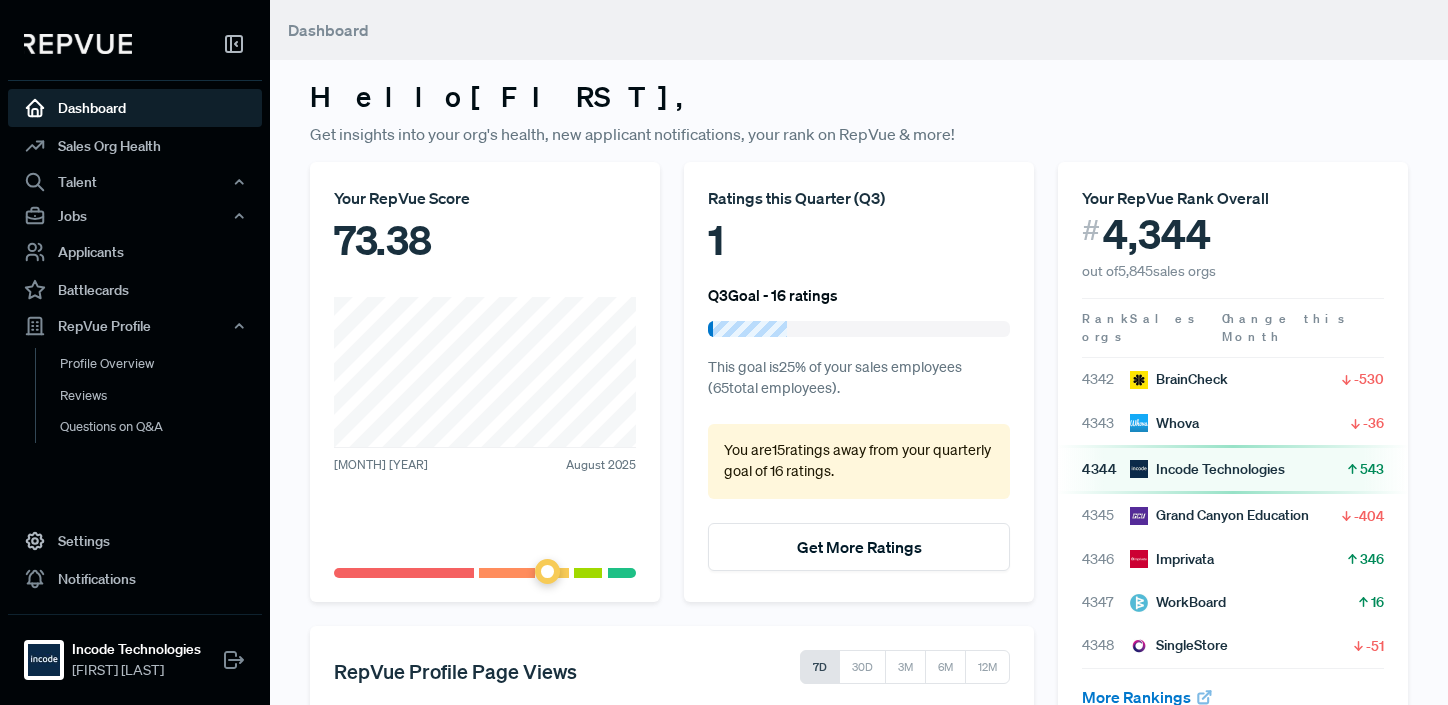 click at bounding box center (78, 44) 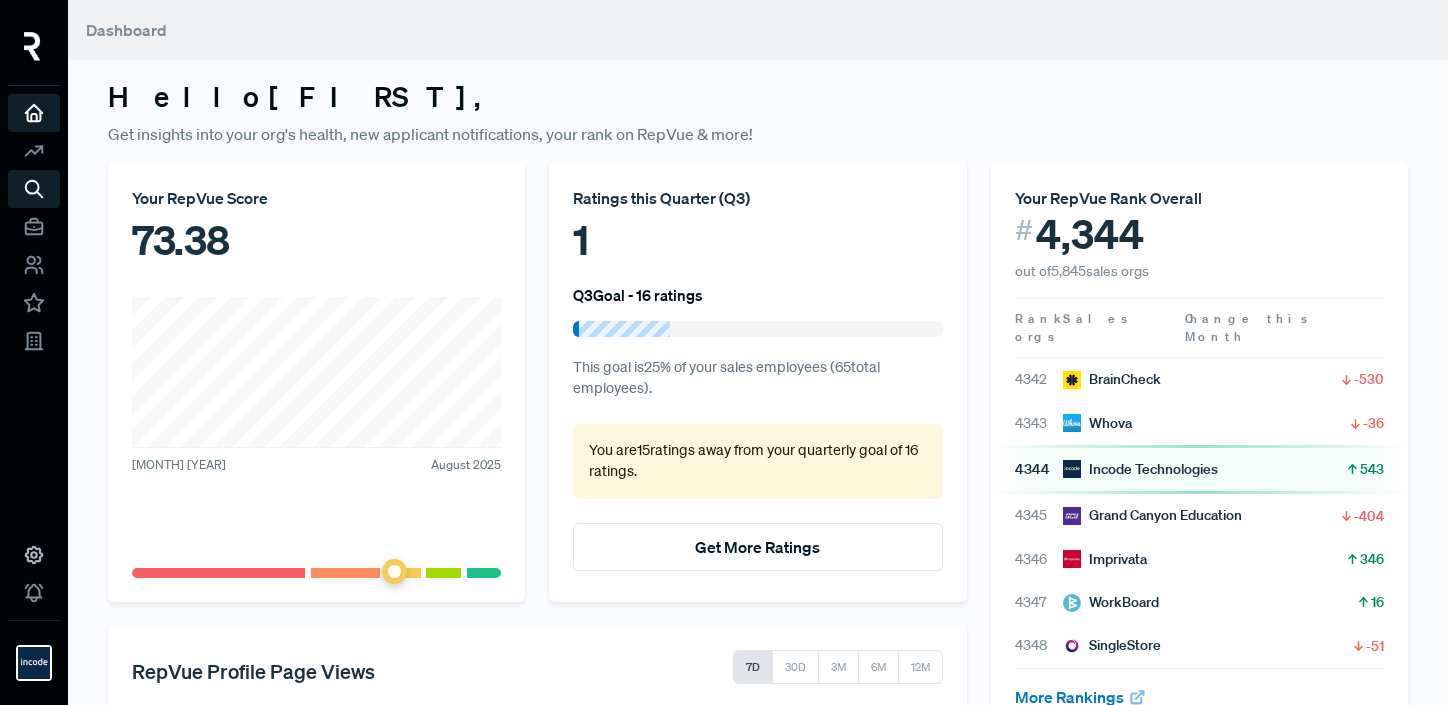 click 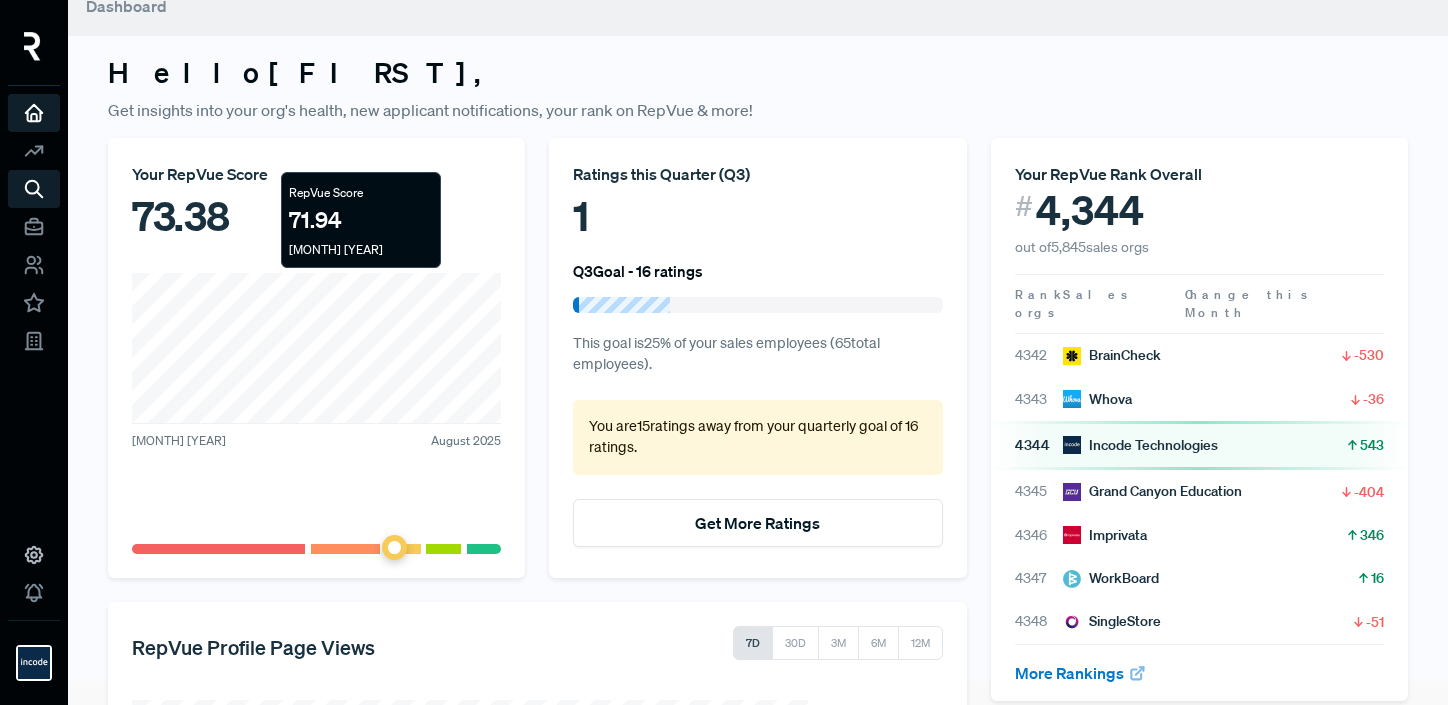 scroll, scrollTop: 0, scrollLeft: 0, axis: both 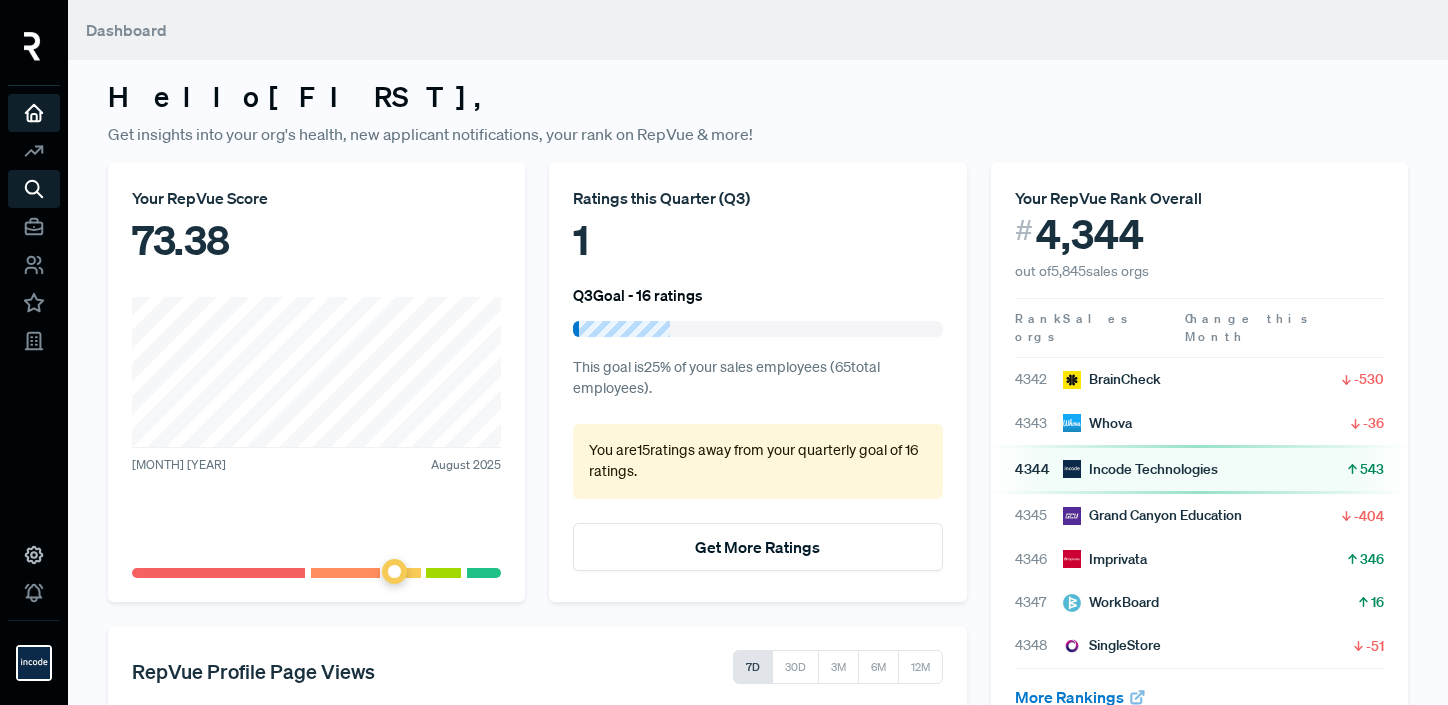 click on "out of  5,845  sales orgs" at bounding box center (1082, 271) 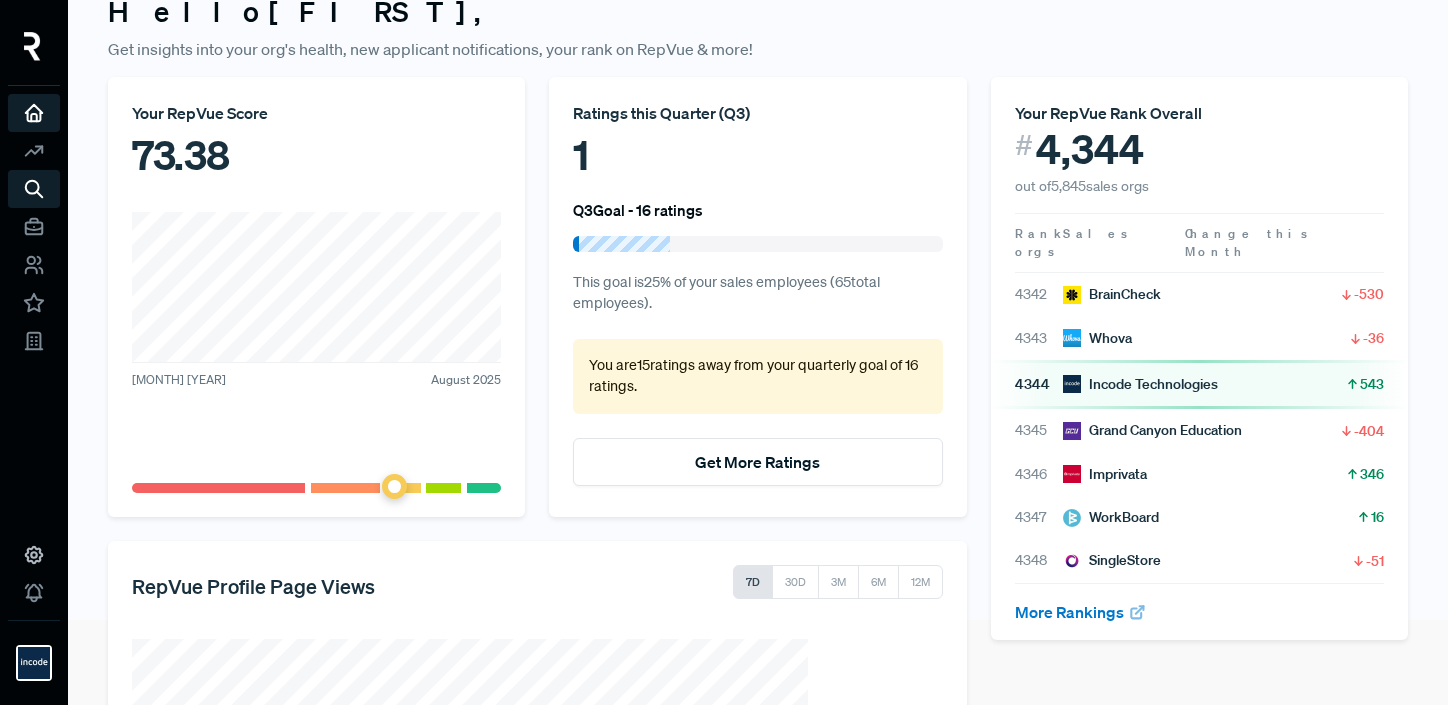 scroll, scrollTop: 0, scrollLeft: 0, axis: both 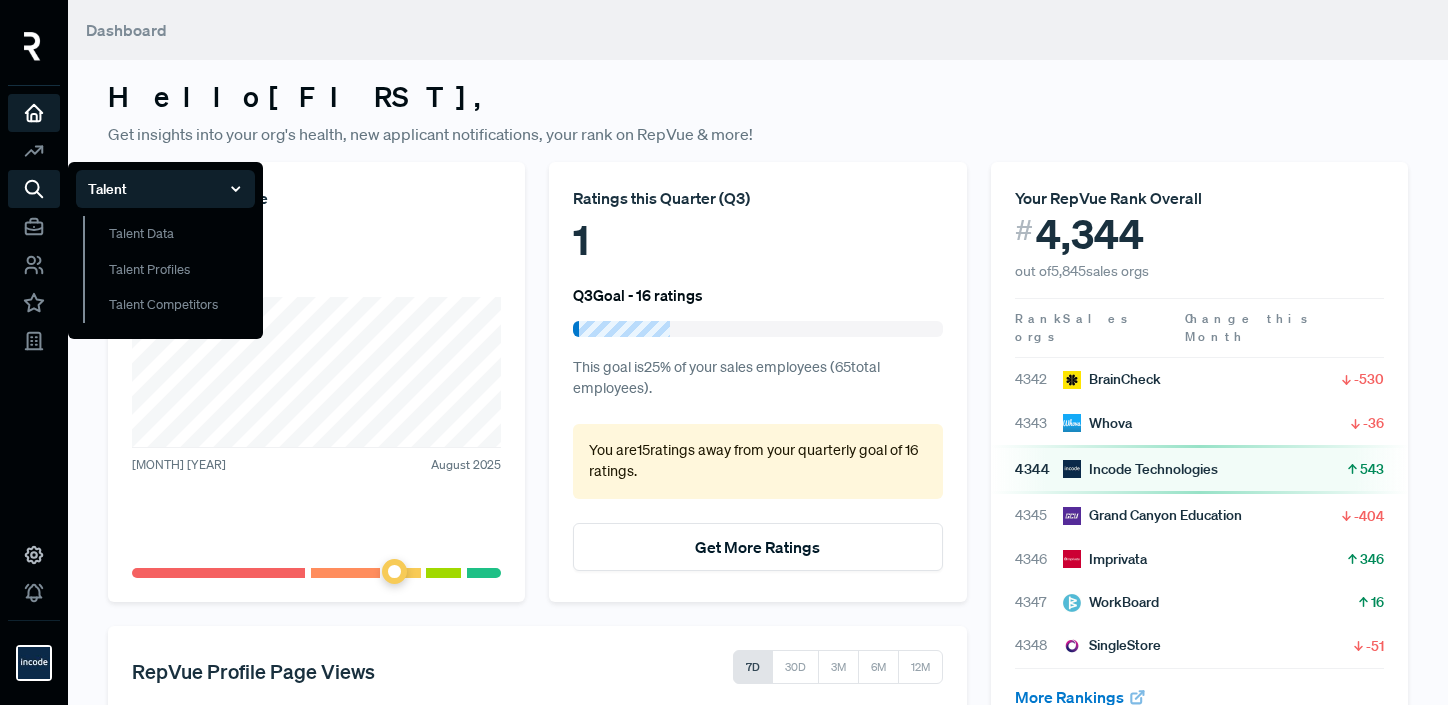 click 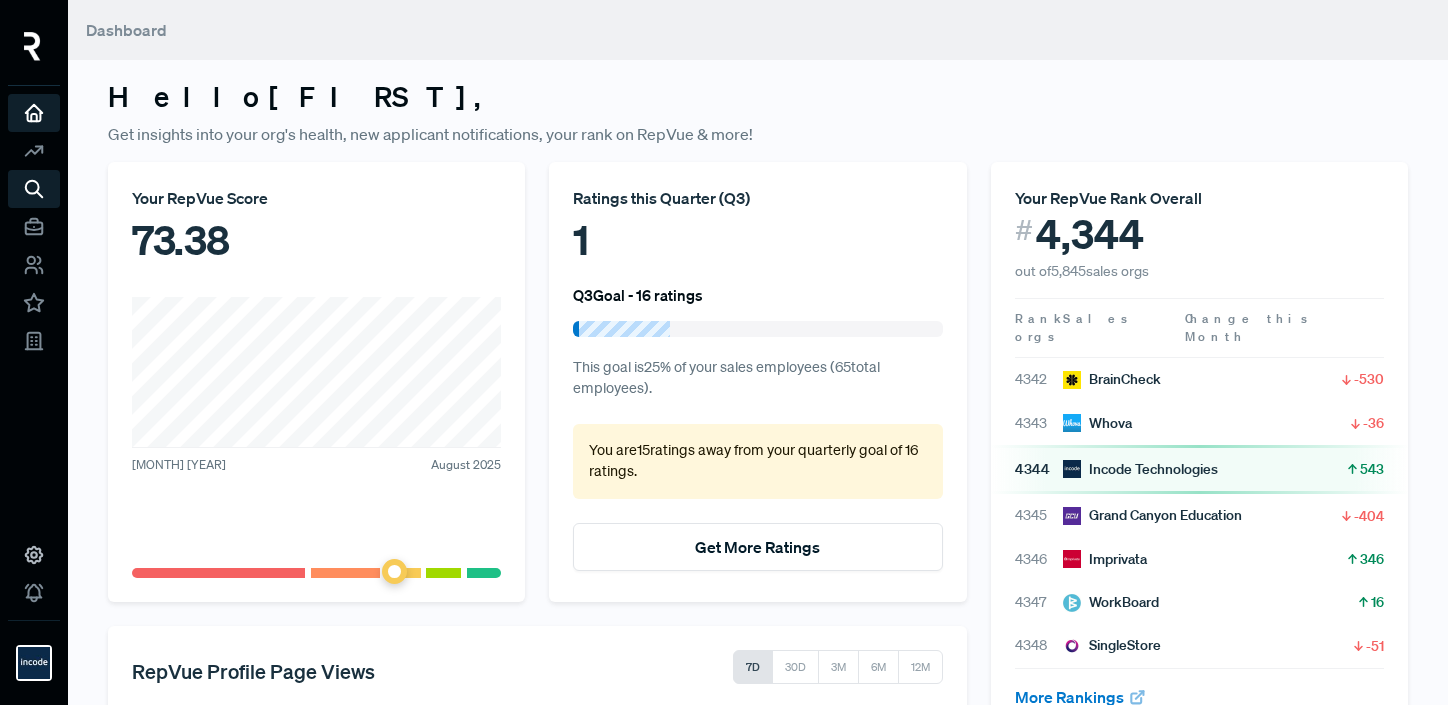click on "Hello  Carla  ," at bounding box center [758, 97] 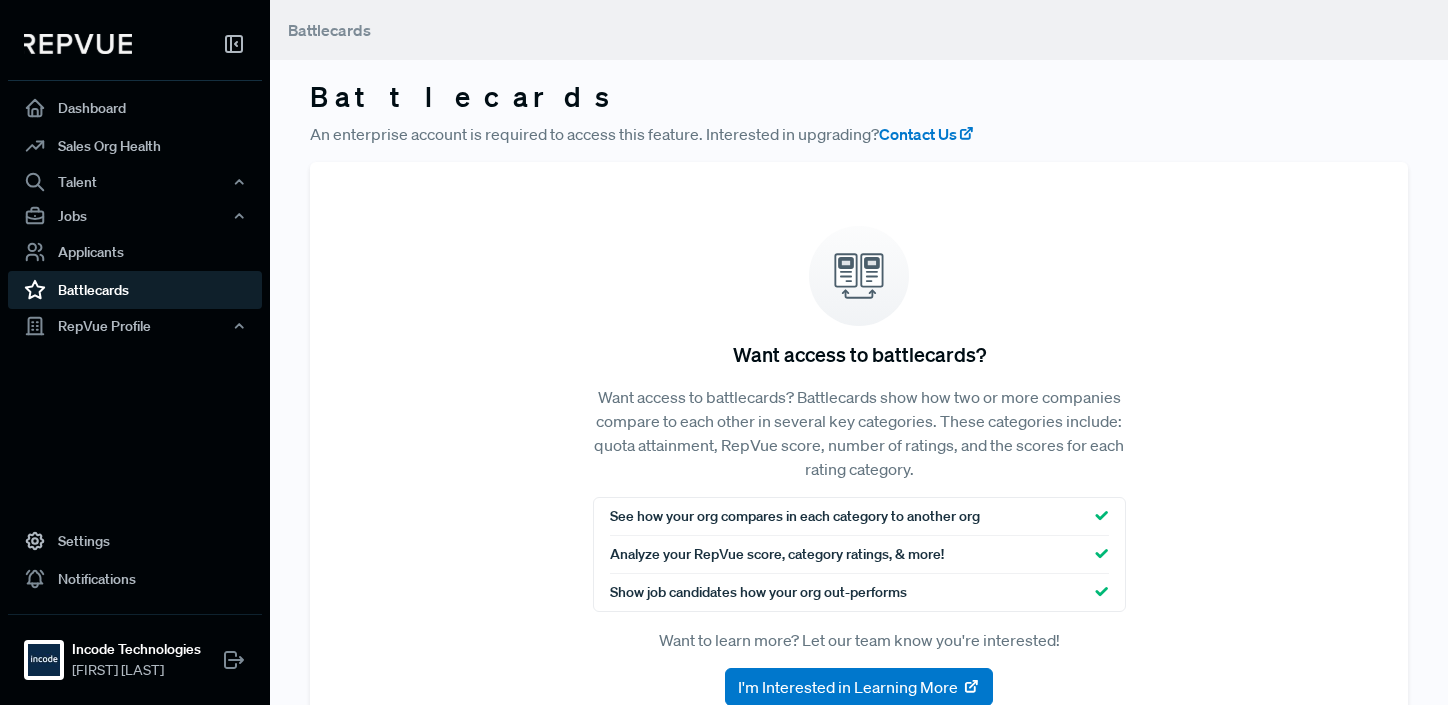 scroll, scrollTop: 0, scrollLeft: 0, axis: both 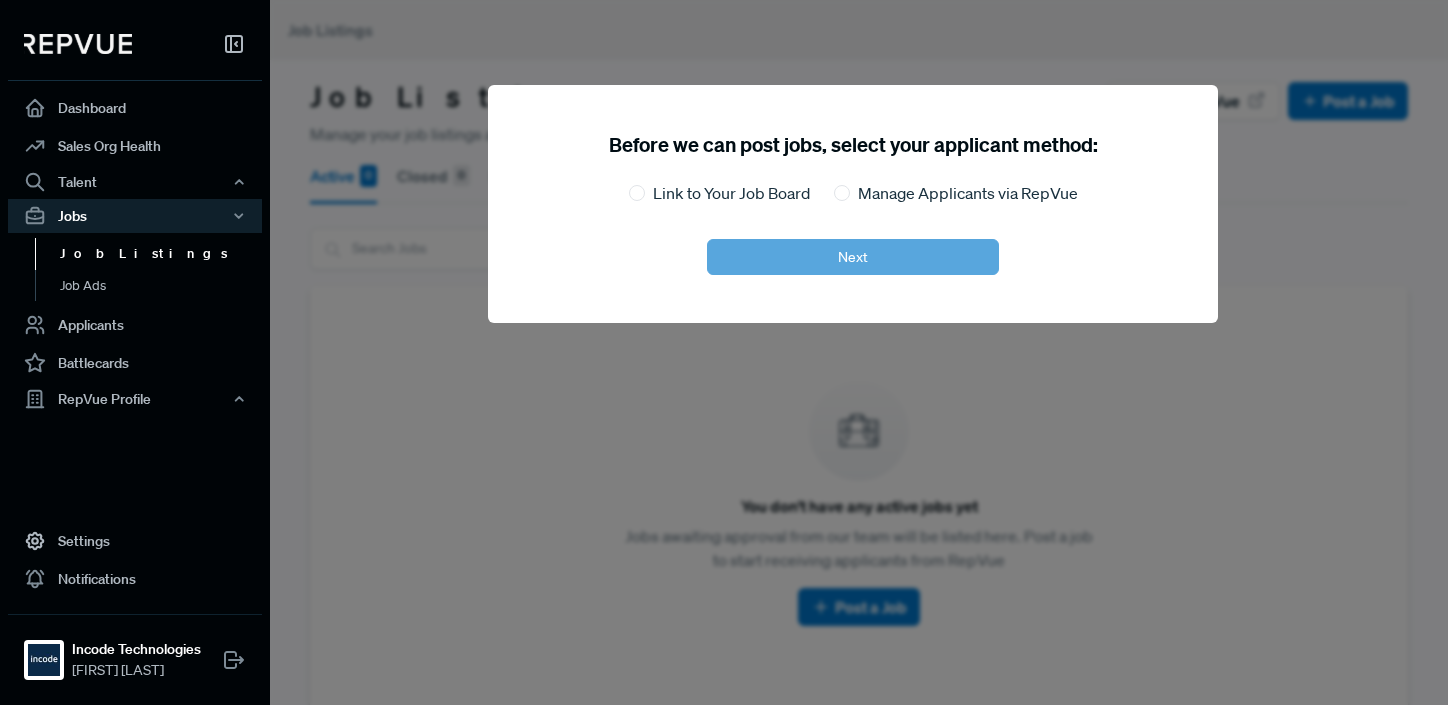 click on "Before we can post jobs, select your applicant method: Link to Your Job Board Manage Applicants via RepVue Next" at bounding box center (853, 204) 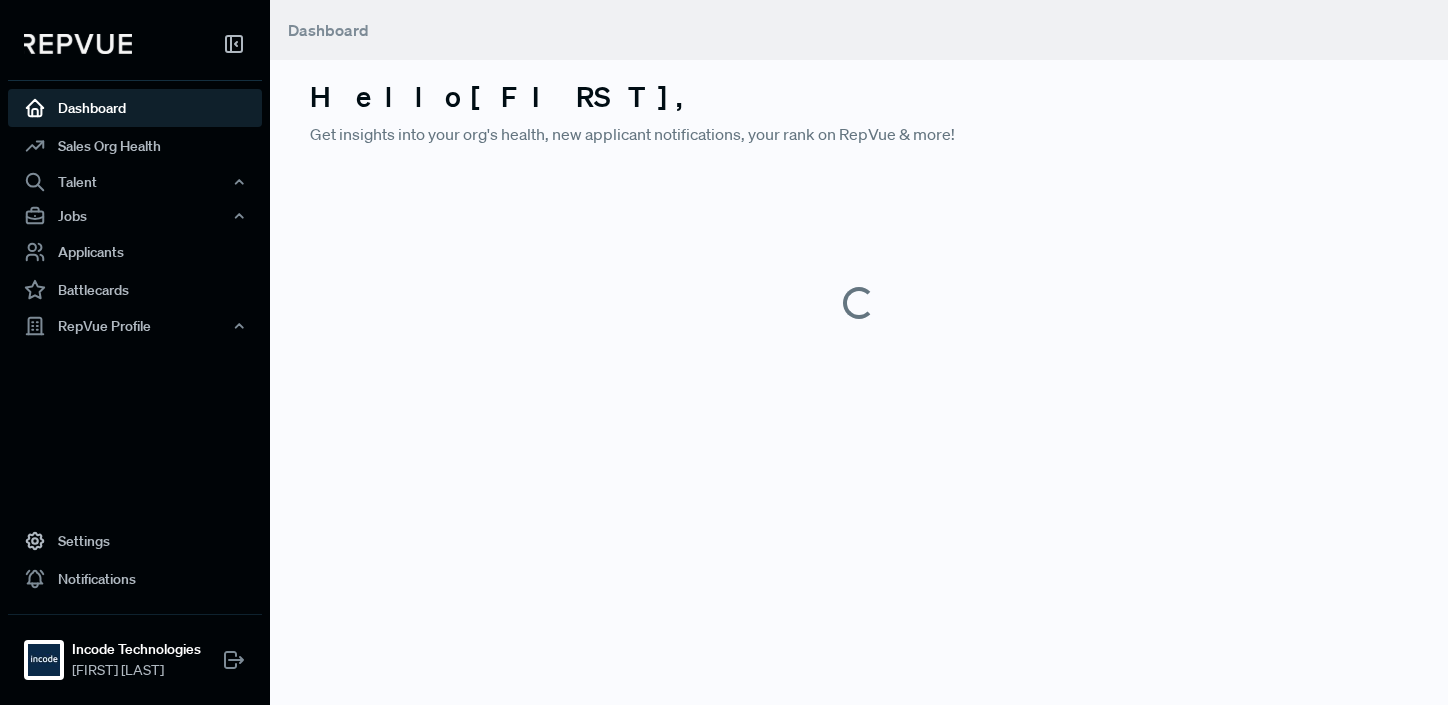 scroll, scrollTop: 0, scrollLeft: 0, axis: both 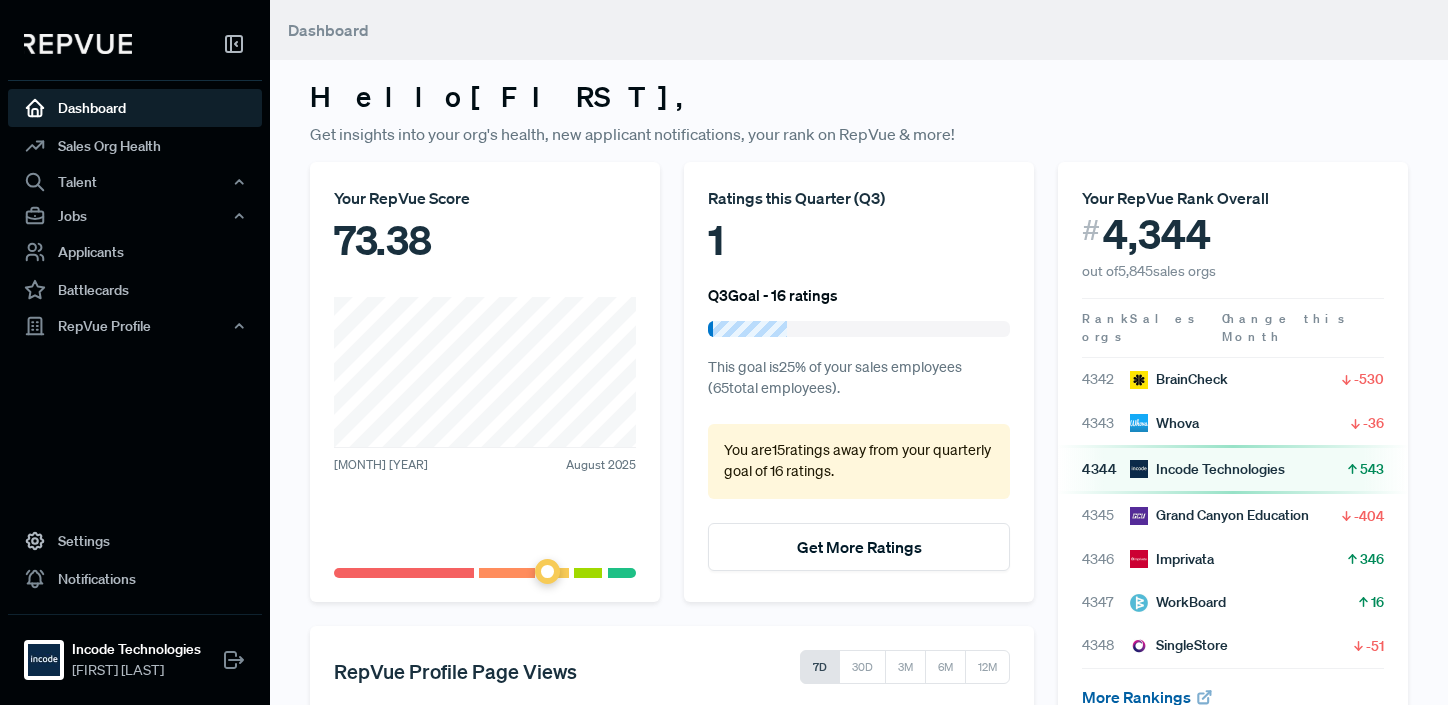 click on "More Rankings" at bounding box center [1148, 697] 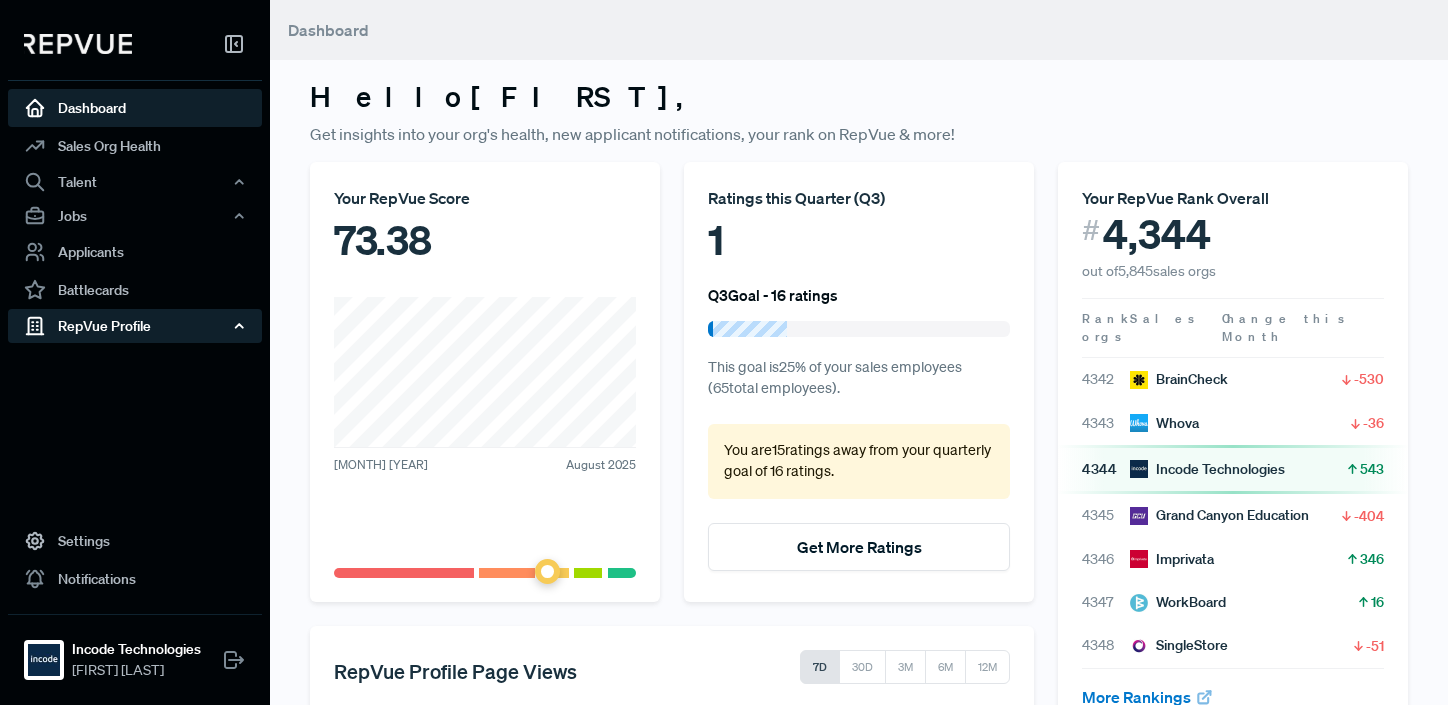 click on "RepVue Profile" at bounding box center [135, 326] 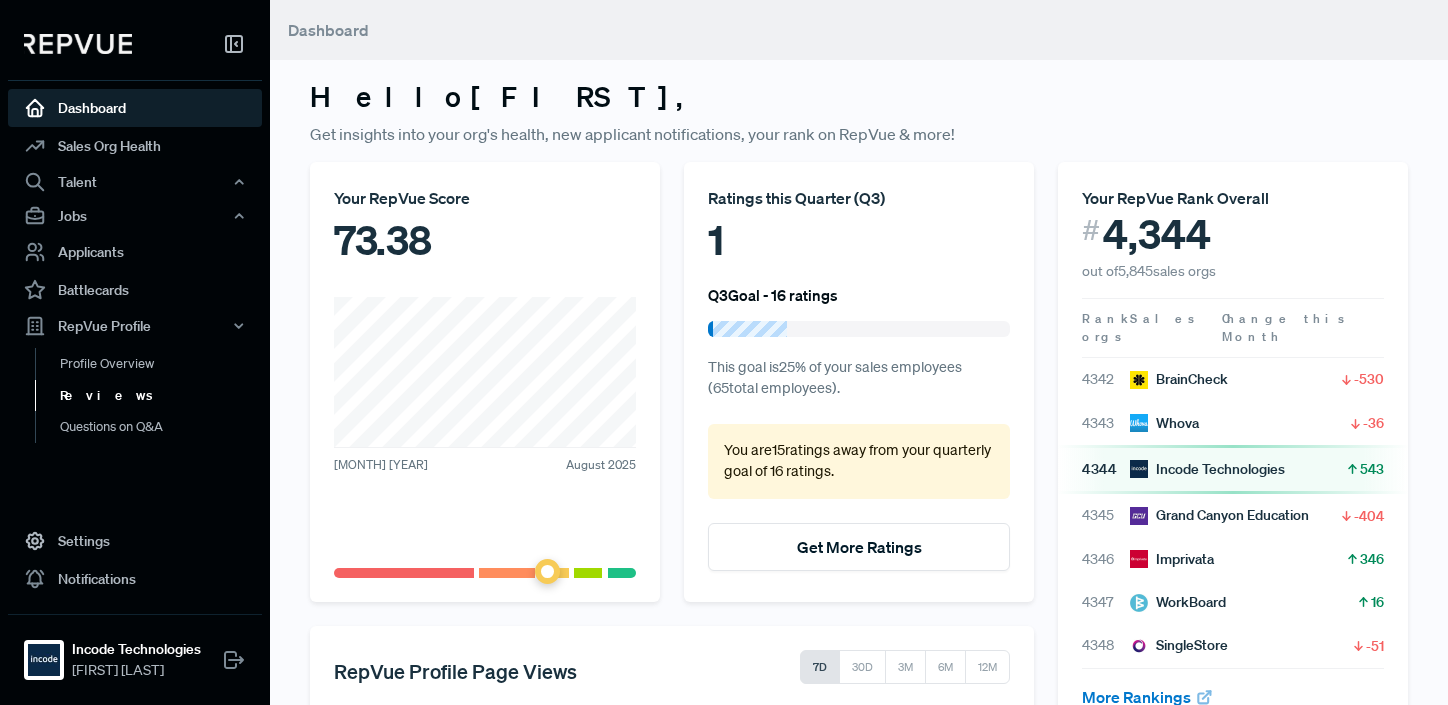 click on "Reviews" at bounding box center [162, 396] 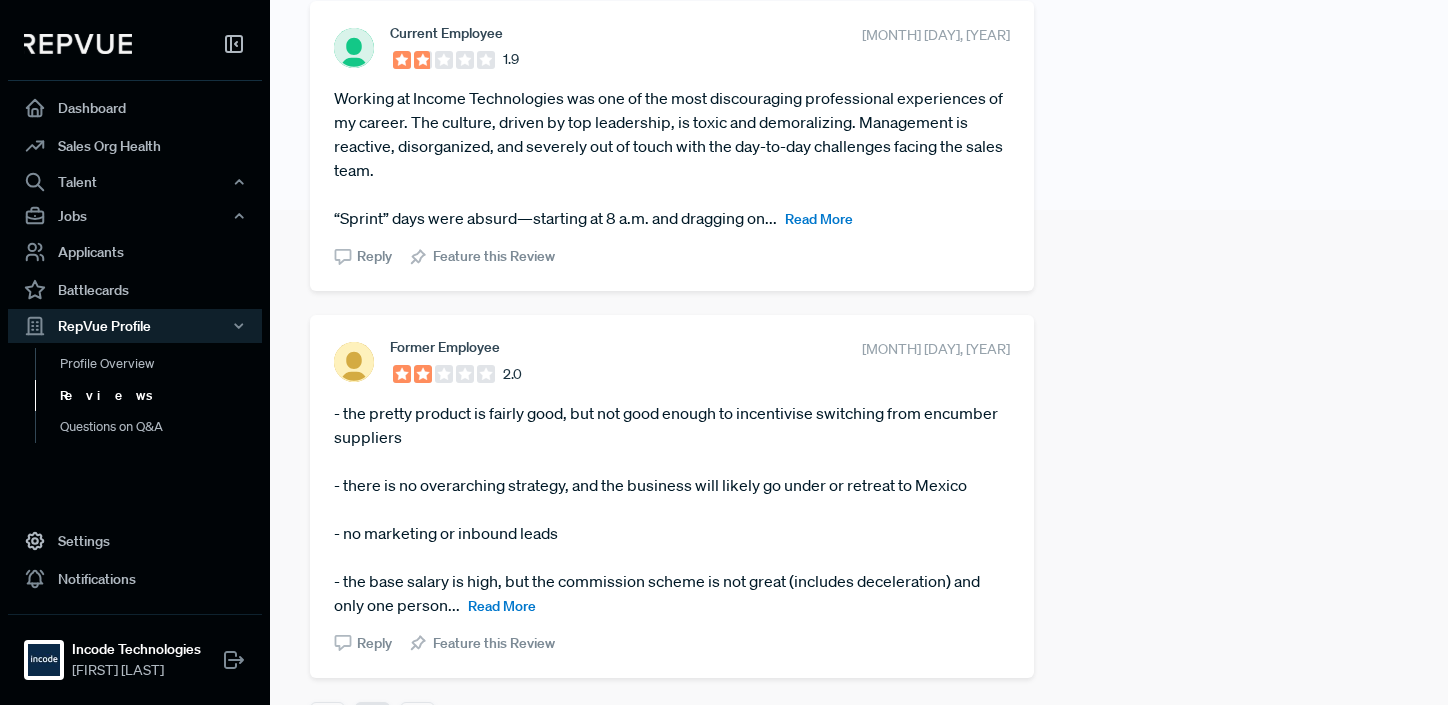 scroll, scrollTop: 551, scrollLeft: 0, axis: vertical 